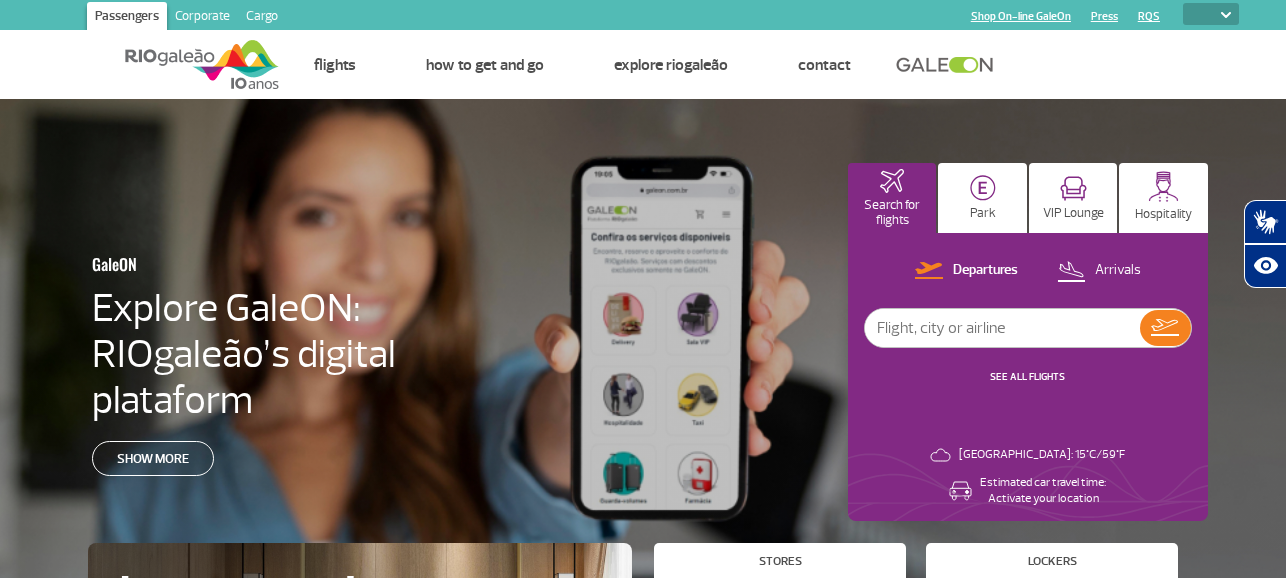 select 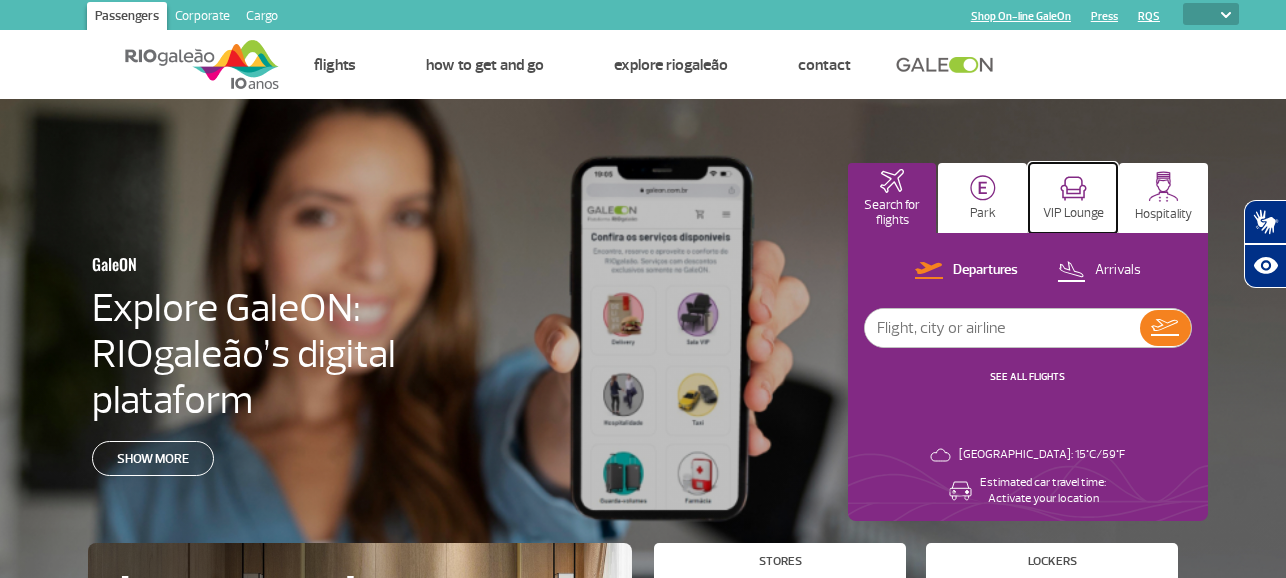 click at bounding box center (1073, 188) 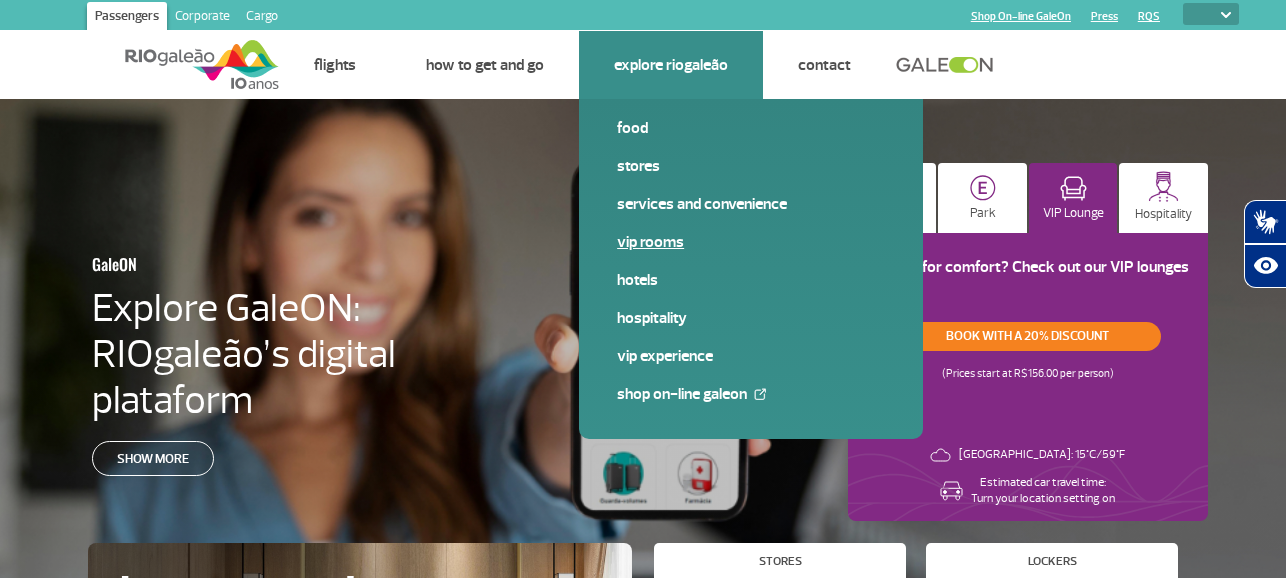 click on "VIP Rooms" at bounding box center (751, 242) 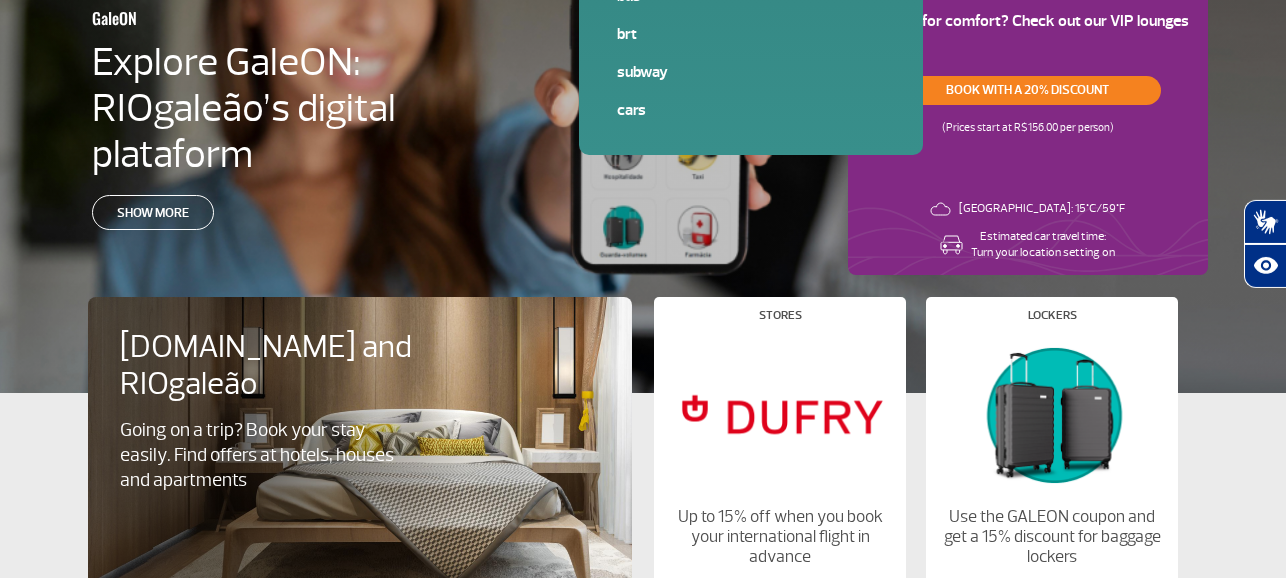 scroll, scrollTop: 107, scrollLeft: 0, axis: vertical 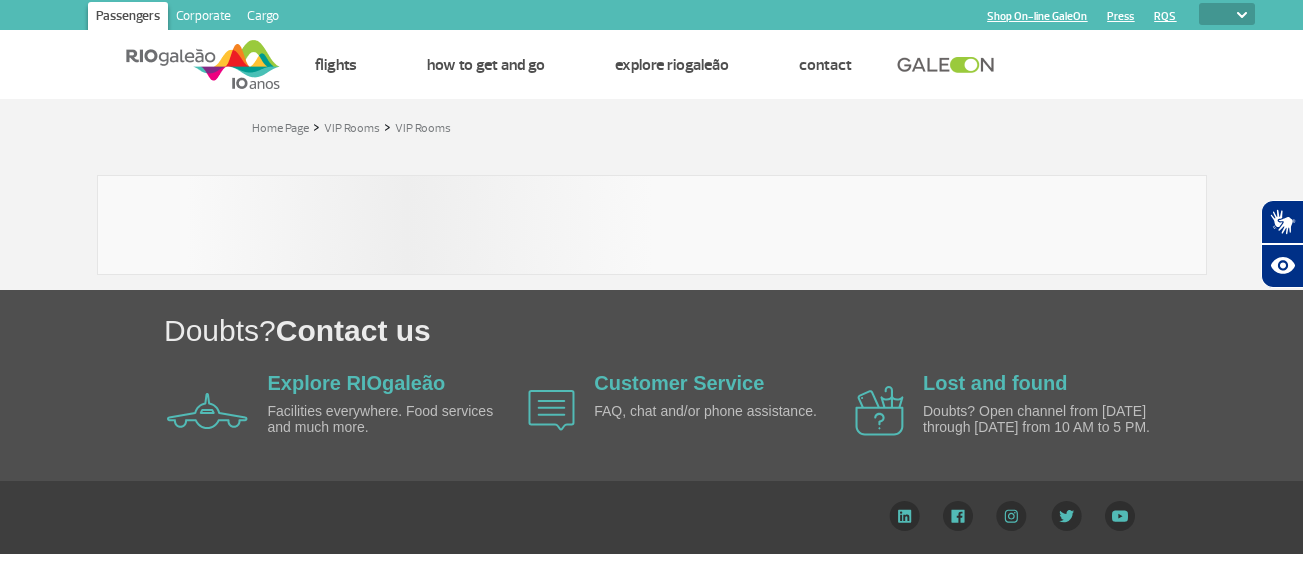select 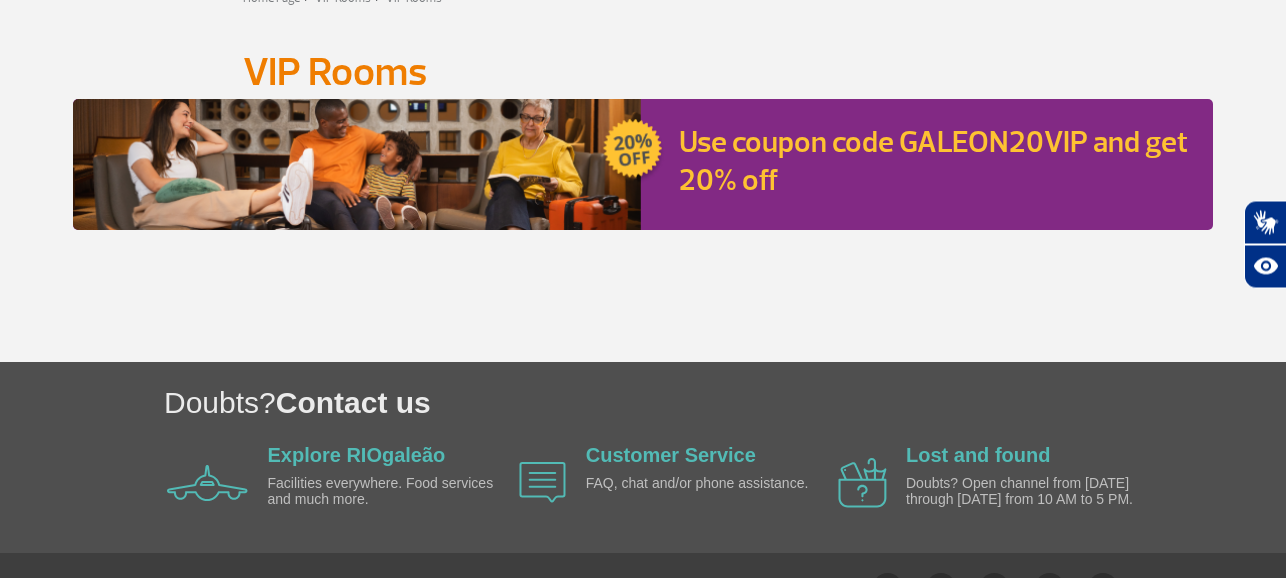 scroll, scrollTop: 167, scrollLeft: 0, axis: vertical 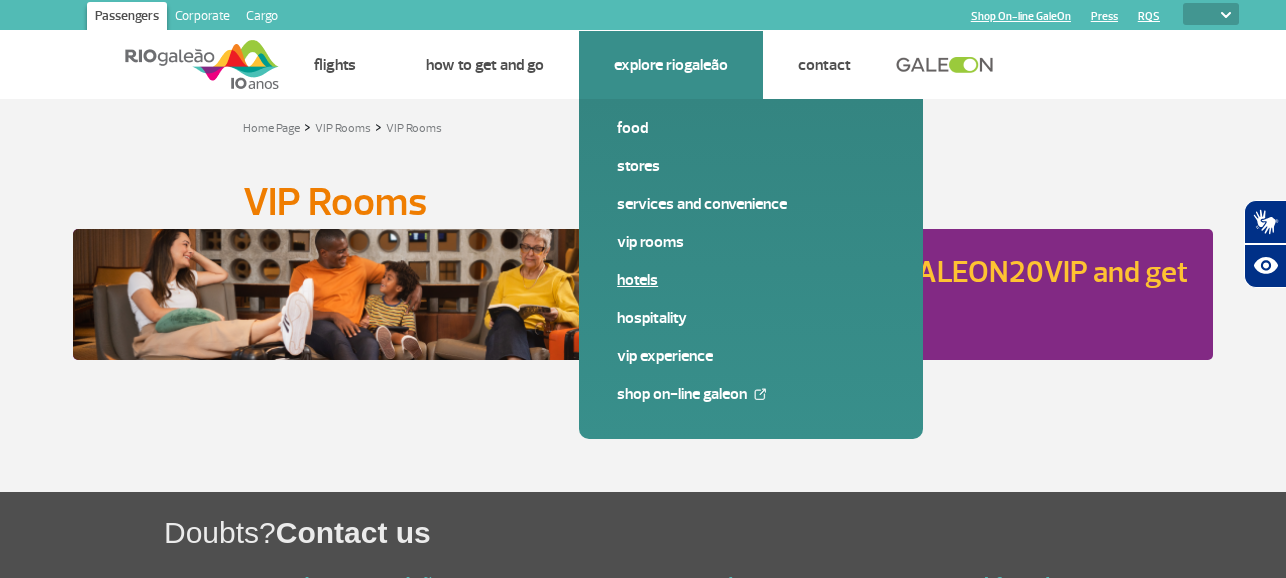 click on "Hotels" at bounding box center [751, 280] 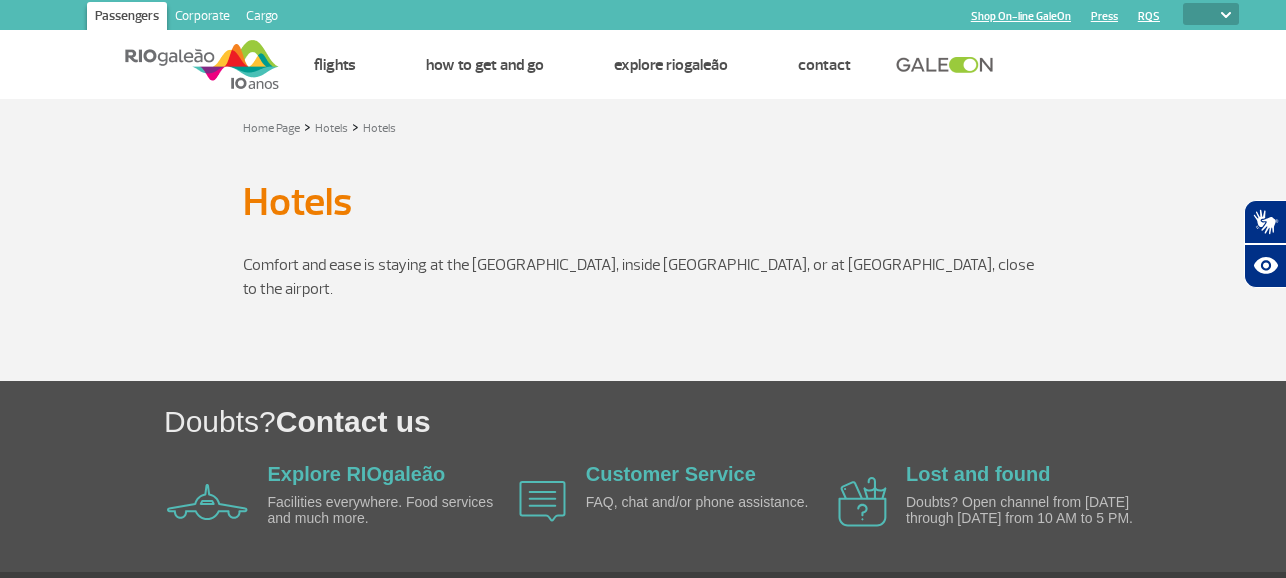 select 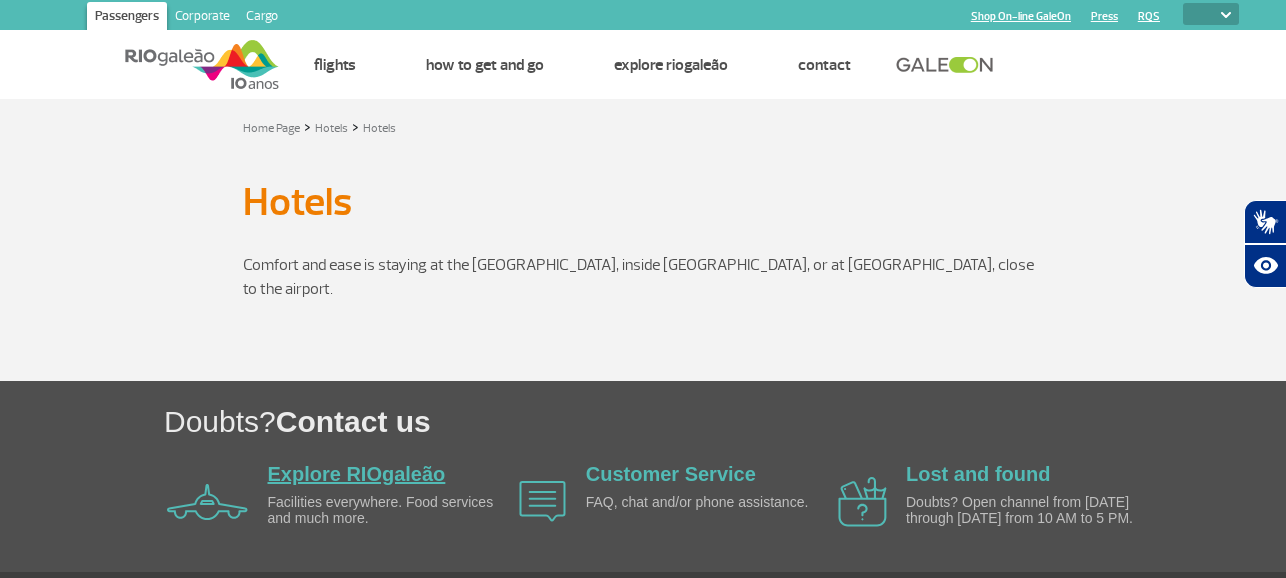 click on "Explore RIOgaleão" 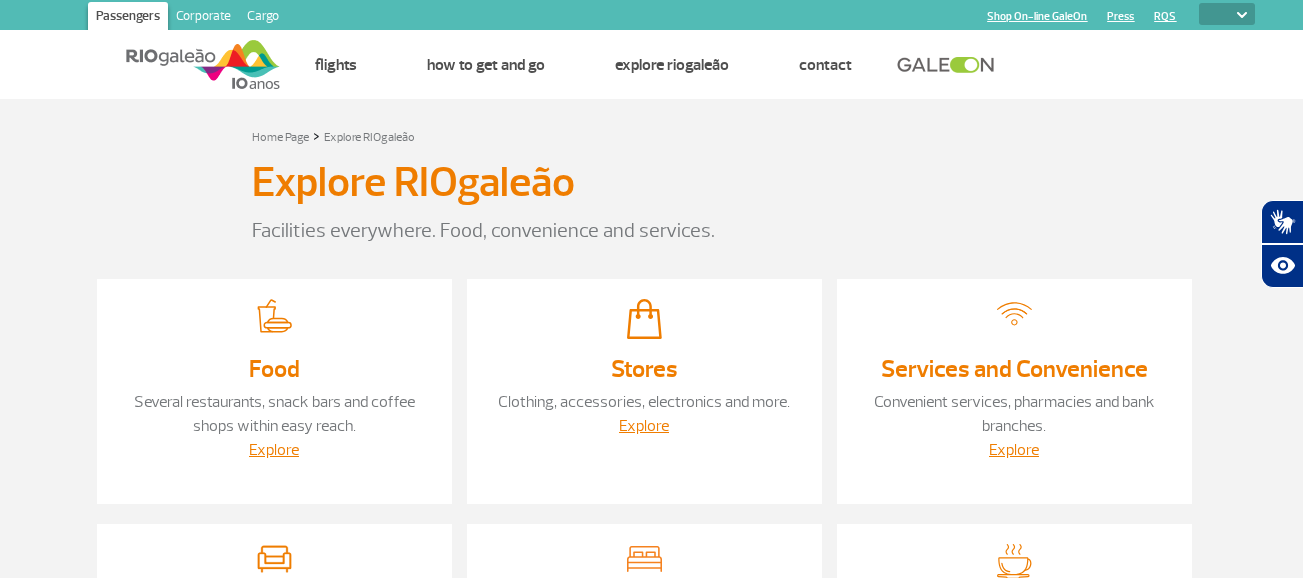 select 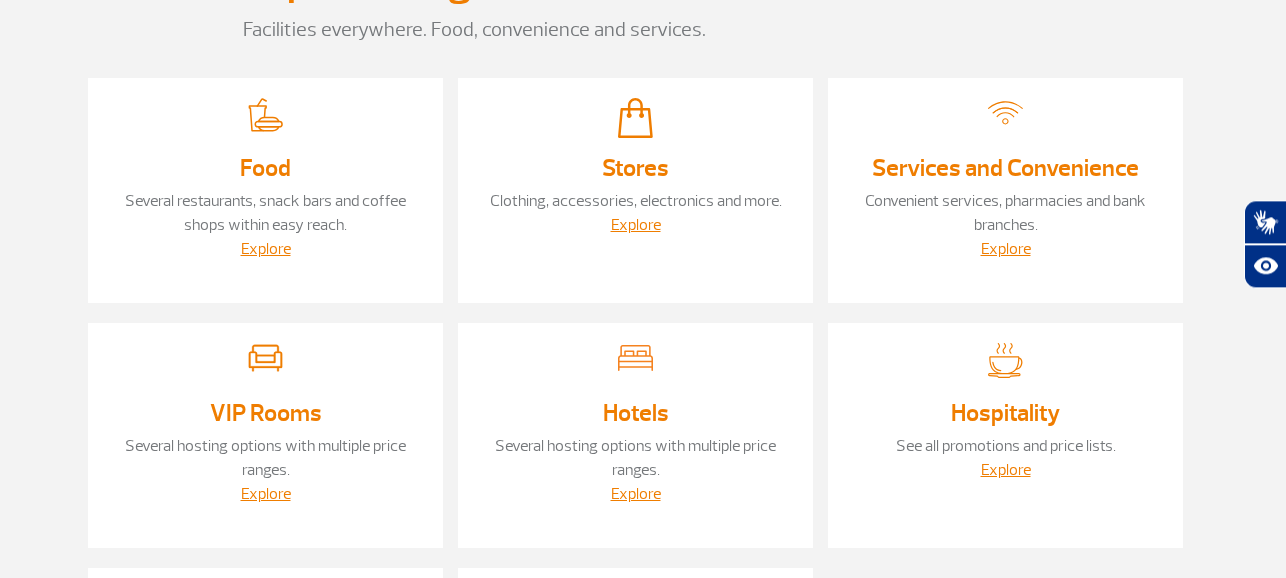 scroll, scrollTop: 204, scrollLeft: 0, axis: vertical 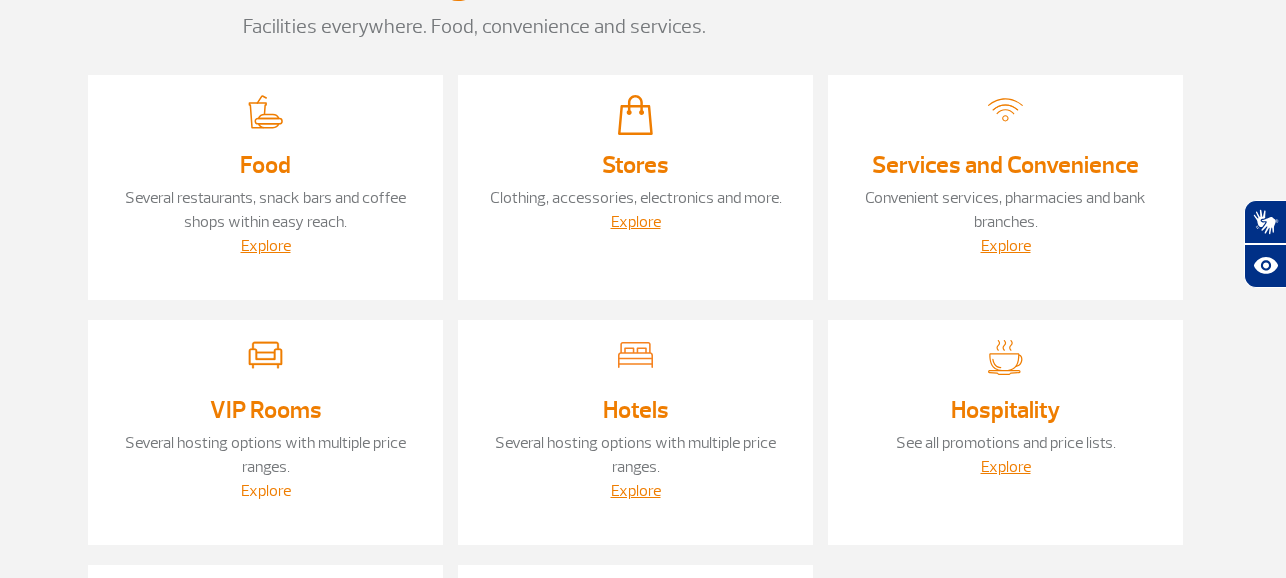 click on "Explore" at bounding box center (266, 491) 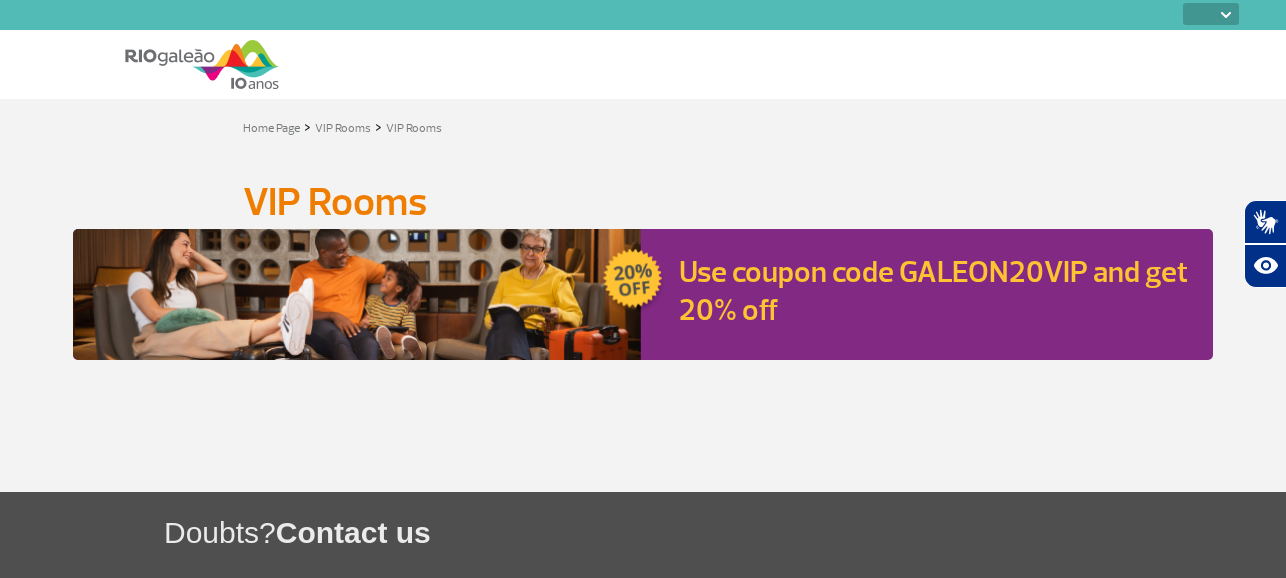 select 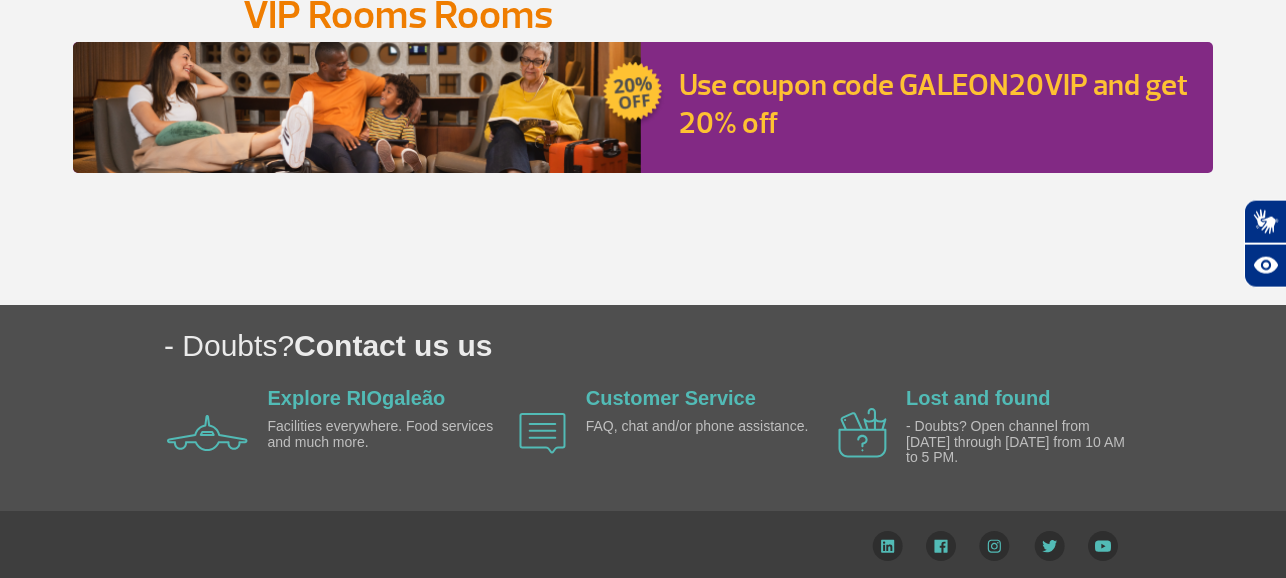 scroll, scrollTop: 193, scrollLeft: 0, axis: vertical 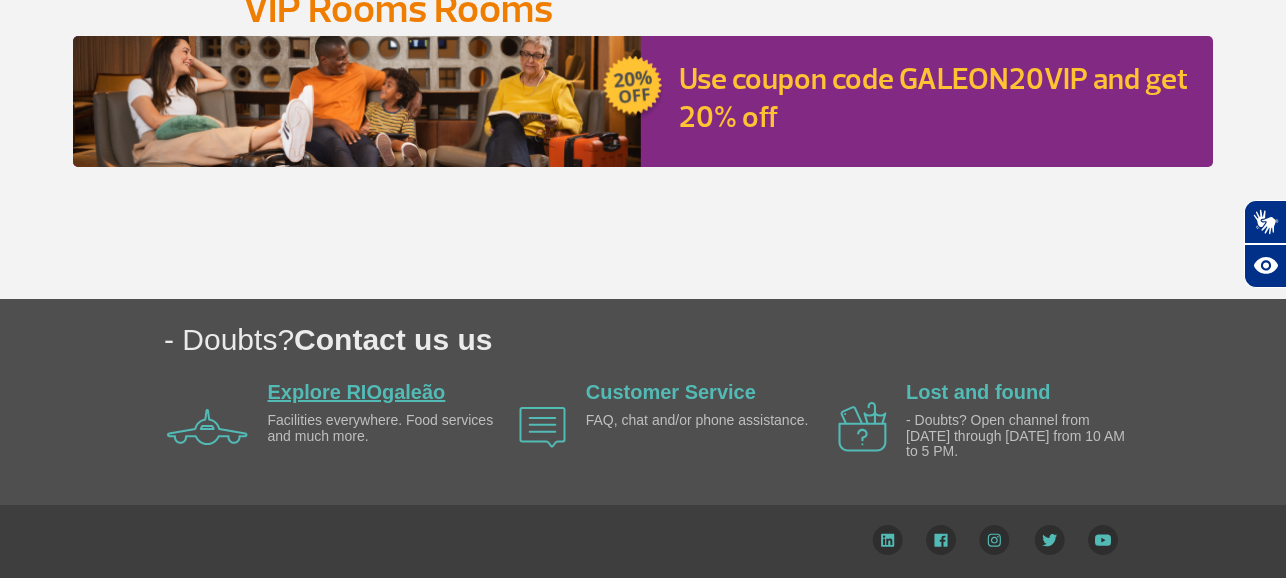click on "Explore RIOgaleão" 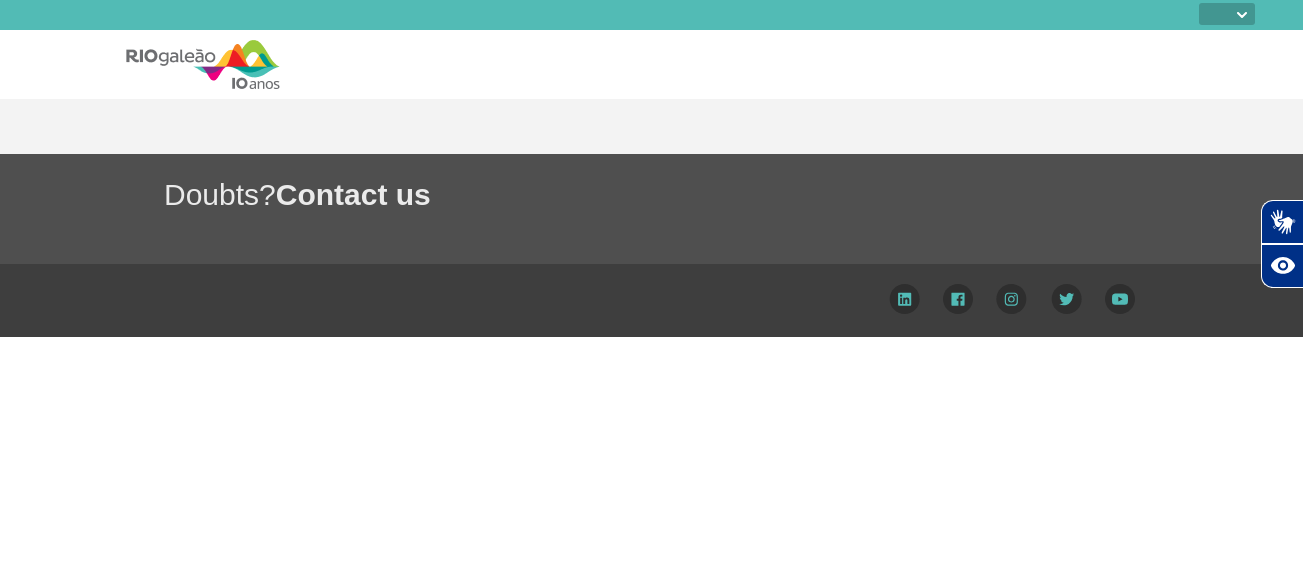 select 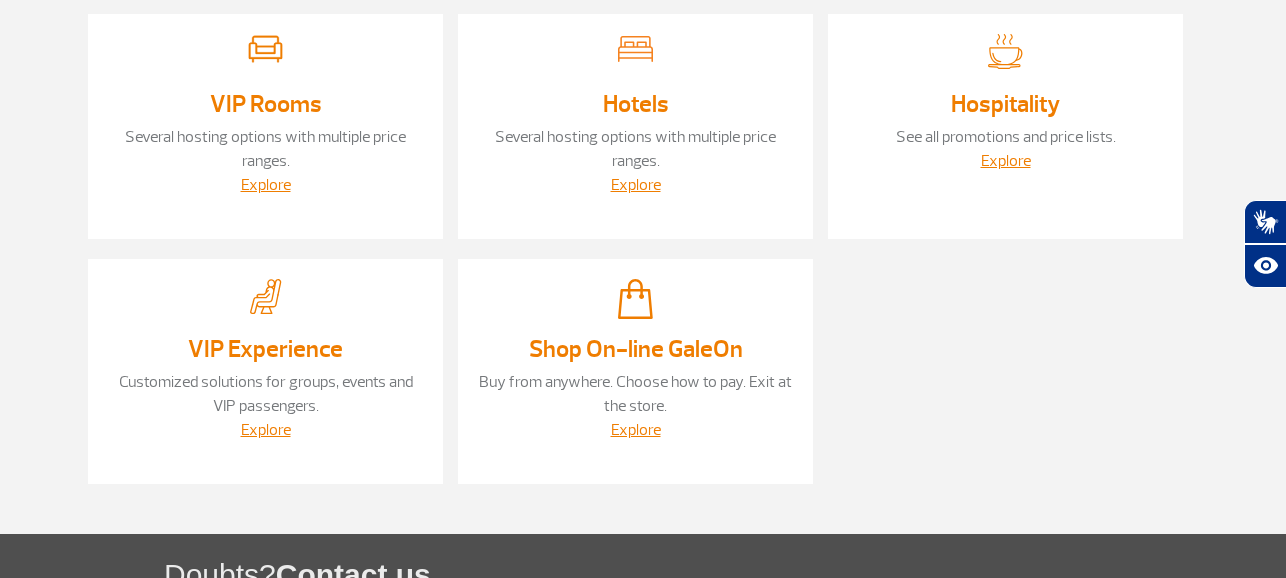 scroll, scrollTop: 408, scrollLeft: 0, axis: vertical 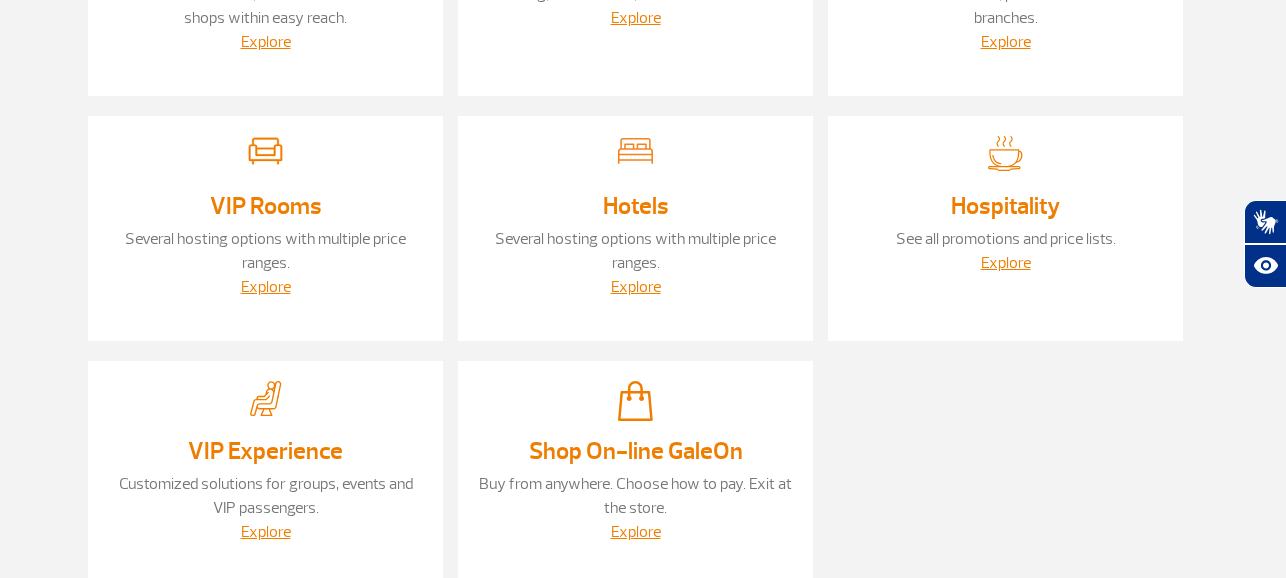click at bounding box center [265, 151] 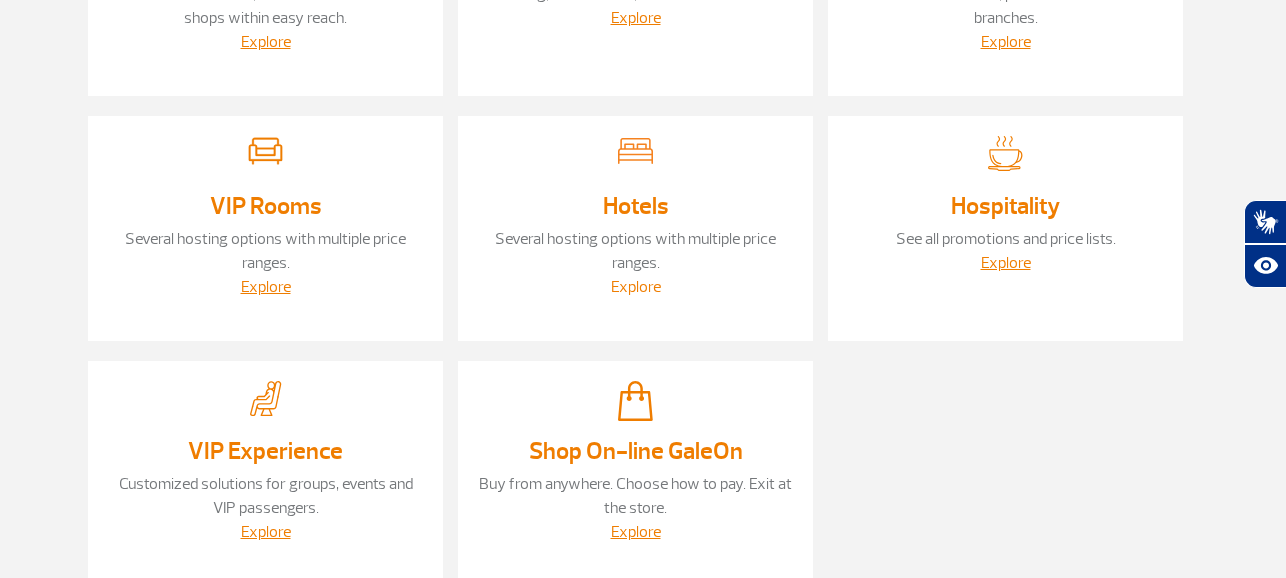 click on "Explore" at bounding box center [636, 287] 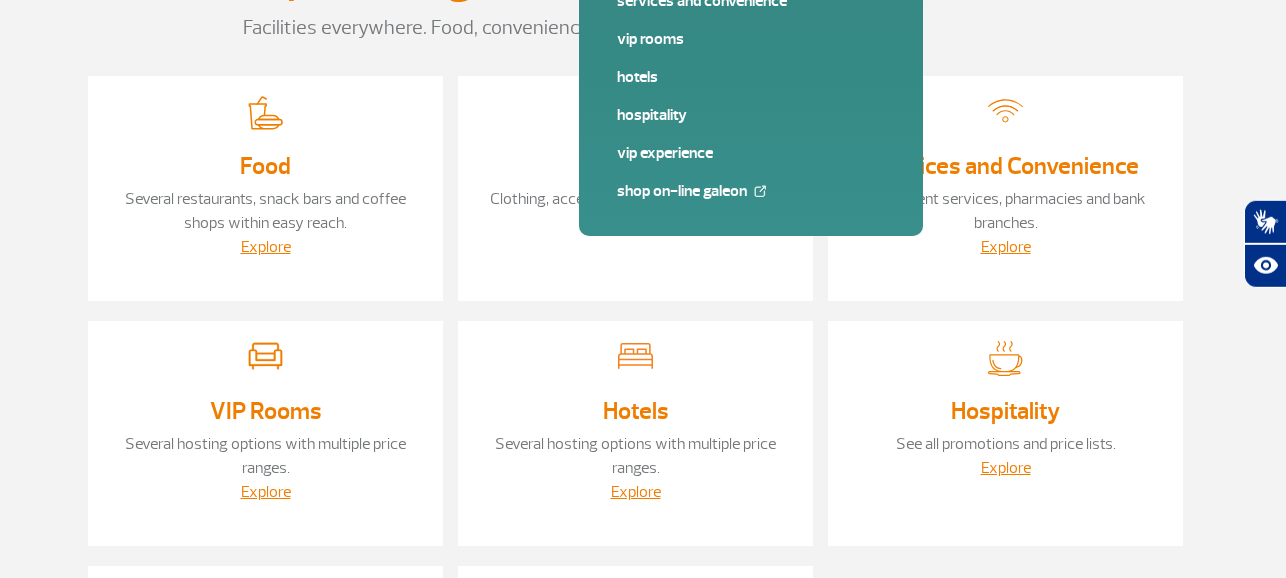 scroll, scrollTop: 0, scrollLeft: 0, axis: both 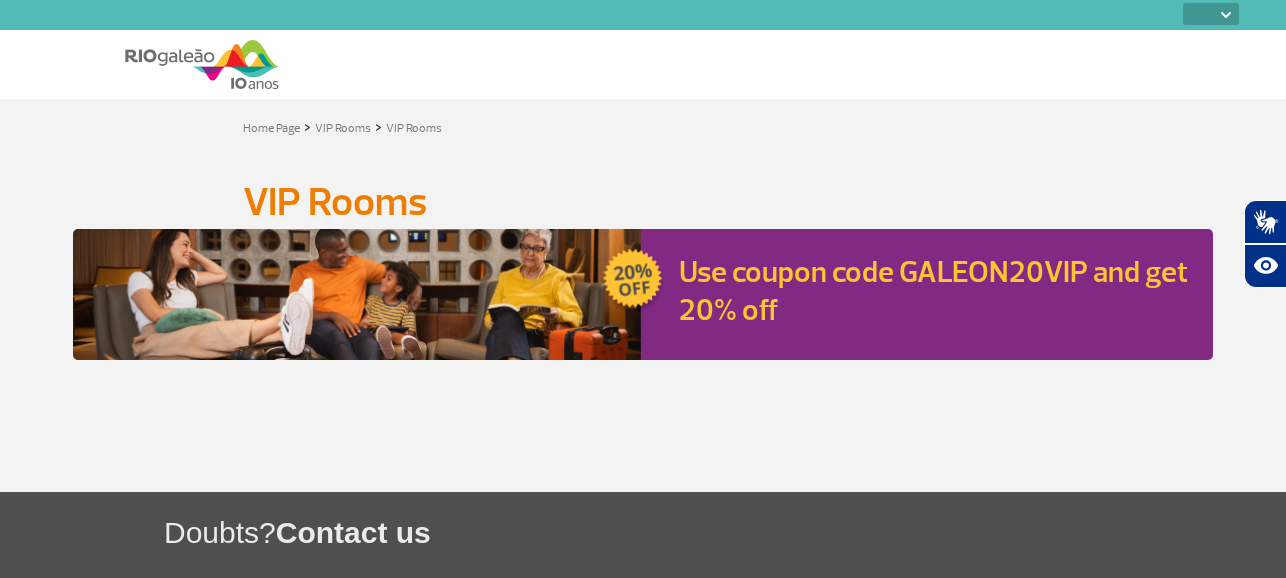 select 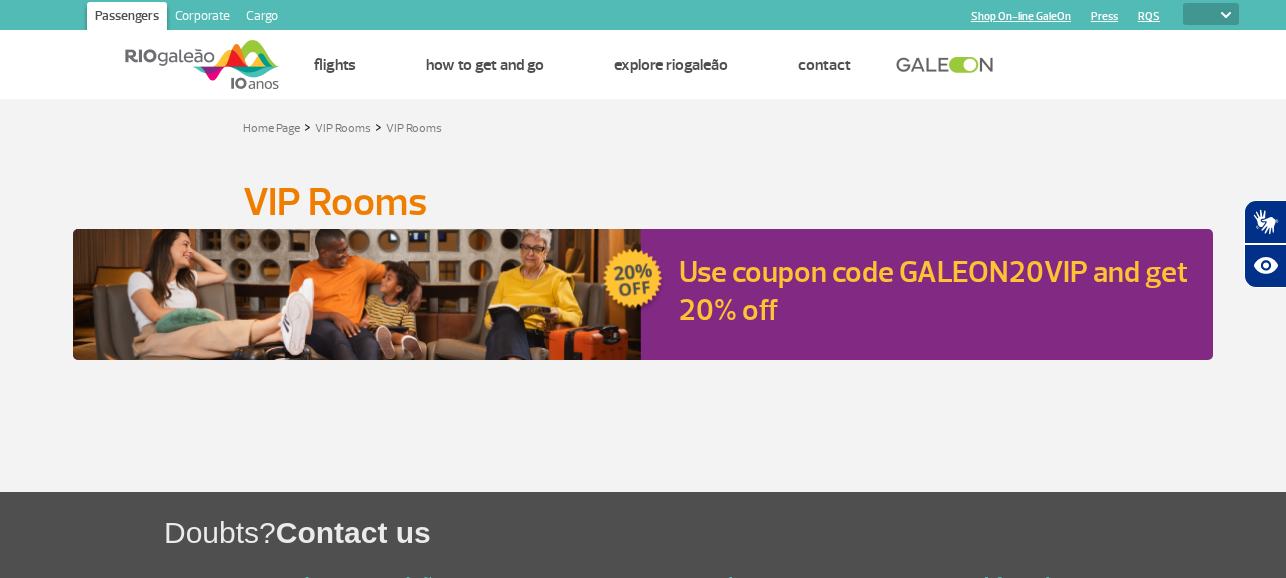 click on "Use coupon code GALEON20VIP and get 20% off" at bounding box center (933, 291) 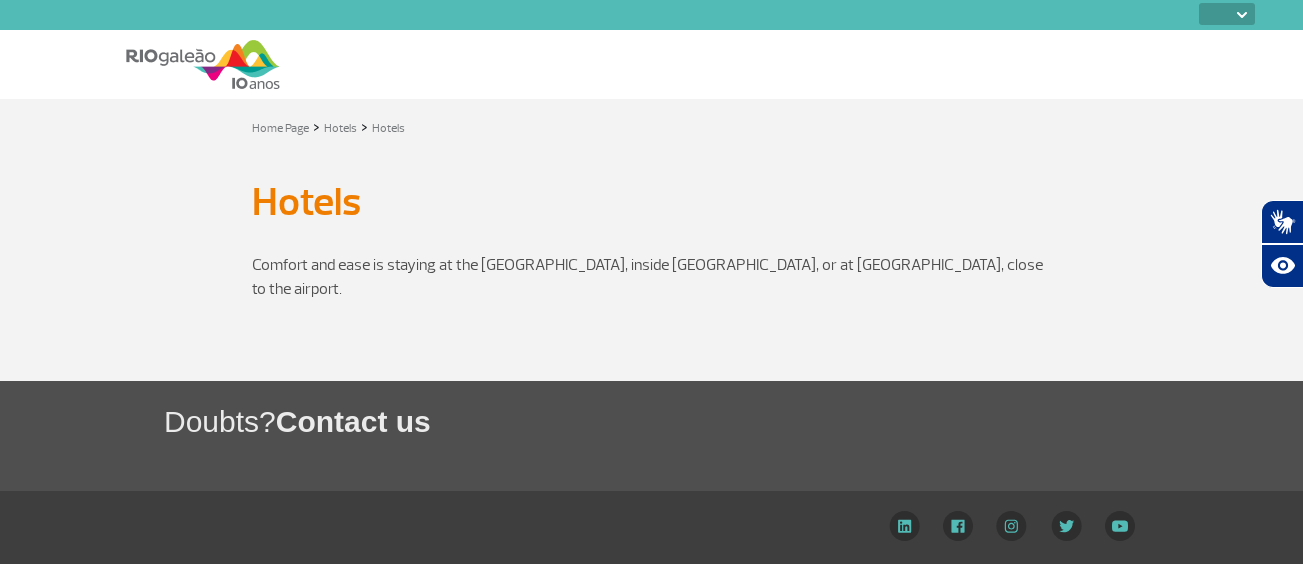 select 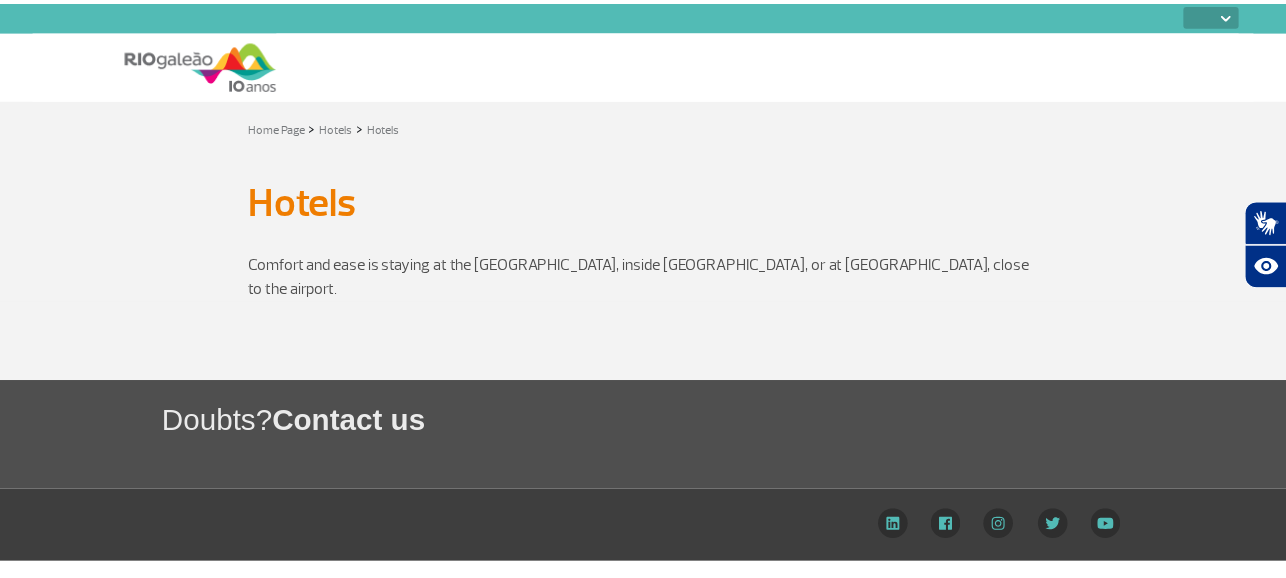 scroll, scrollTop: 0, scrollLeft: 0, axis: both 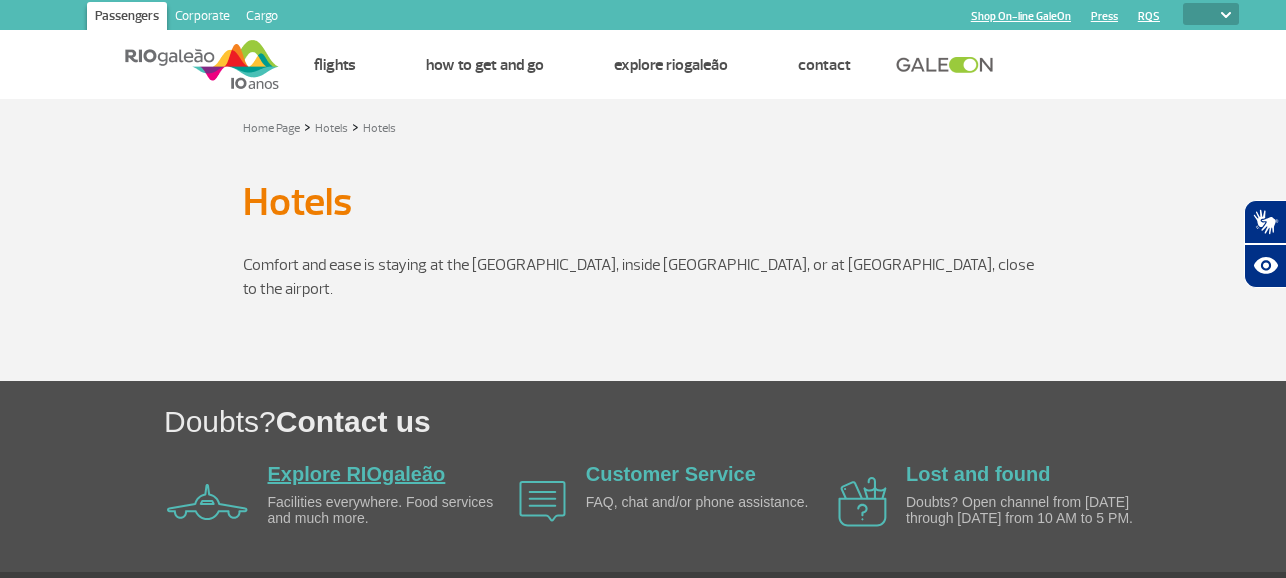 click on "Explore RIOgaleão" 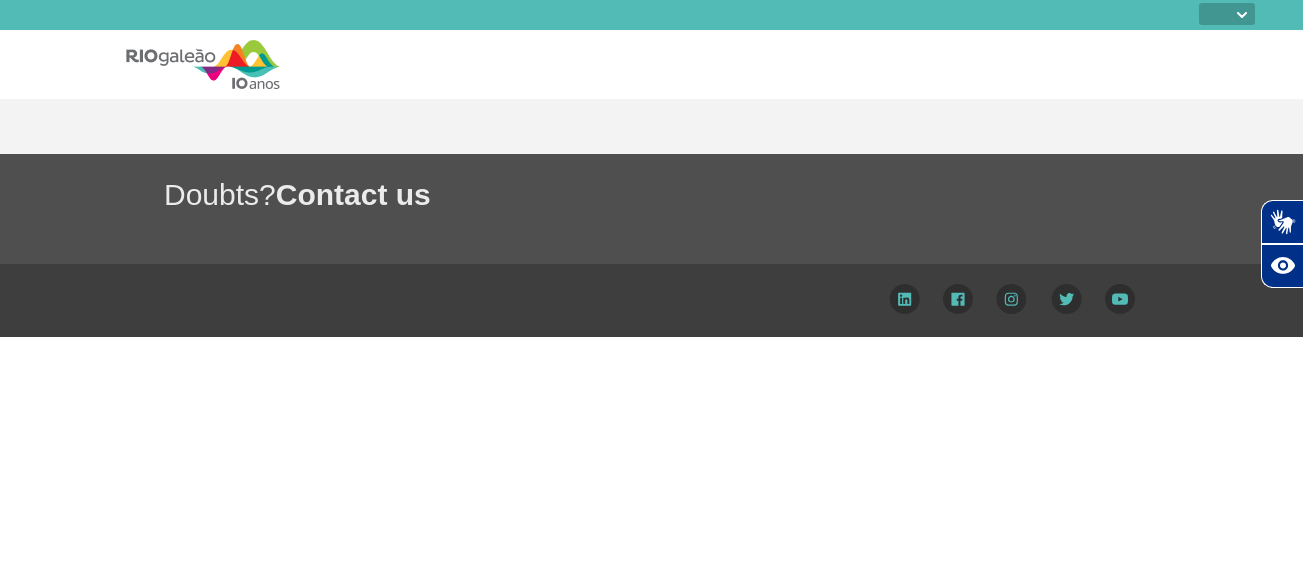 select 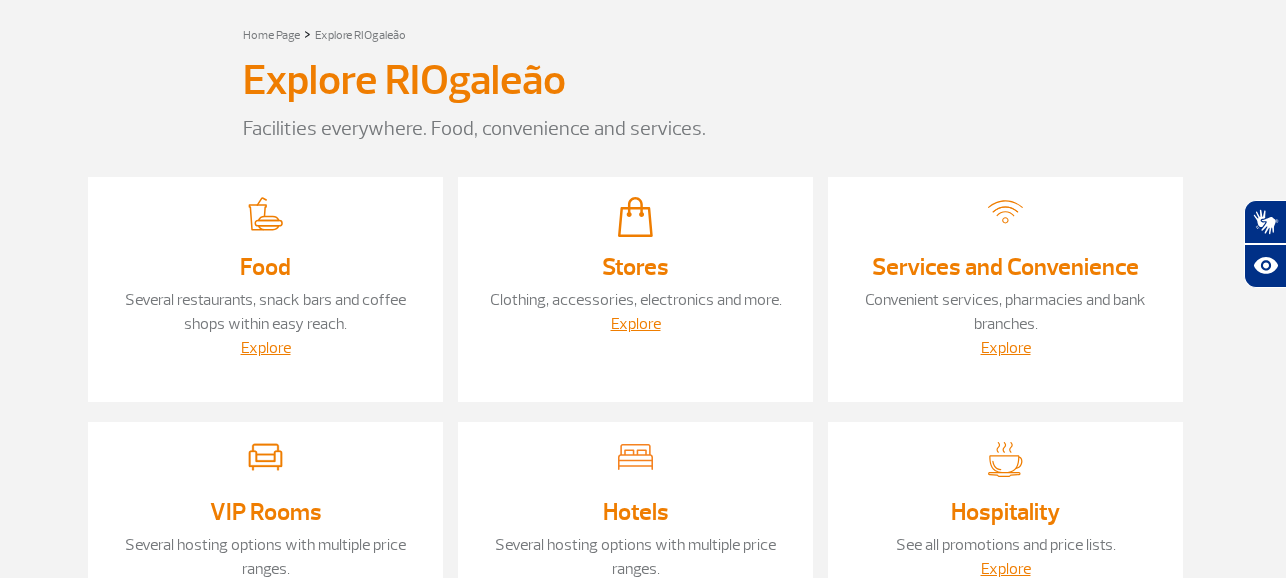 scroll, scrollTop: 204, scrollLeft: 0, axis: vertical 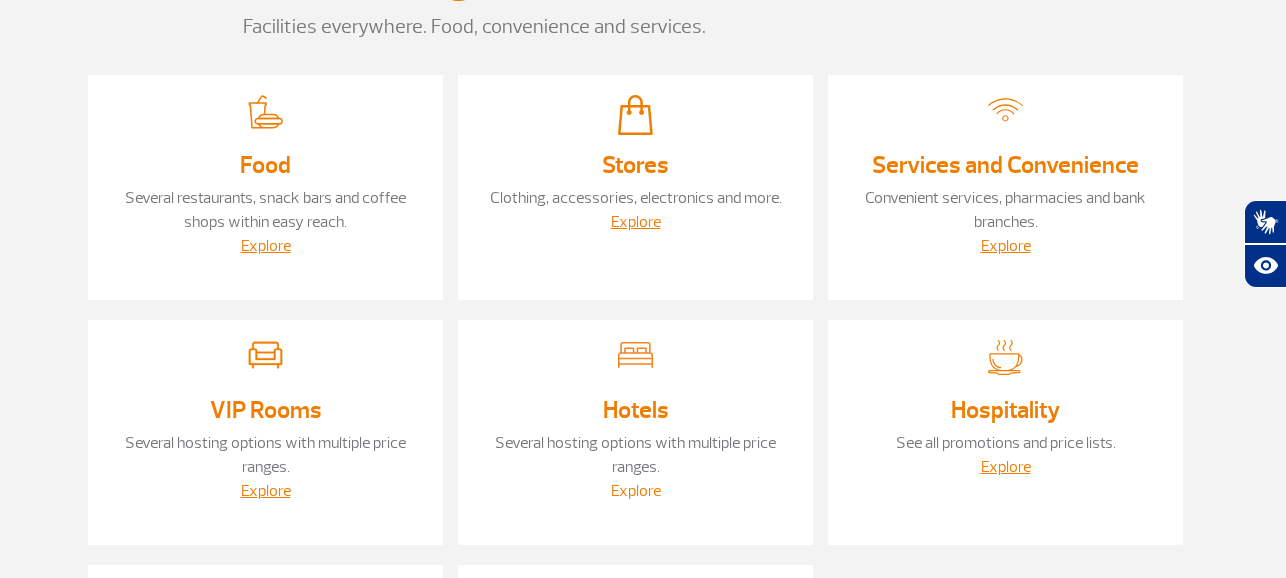 click on "Explore" at bounding box center (636, 491) 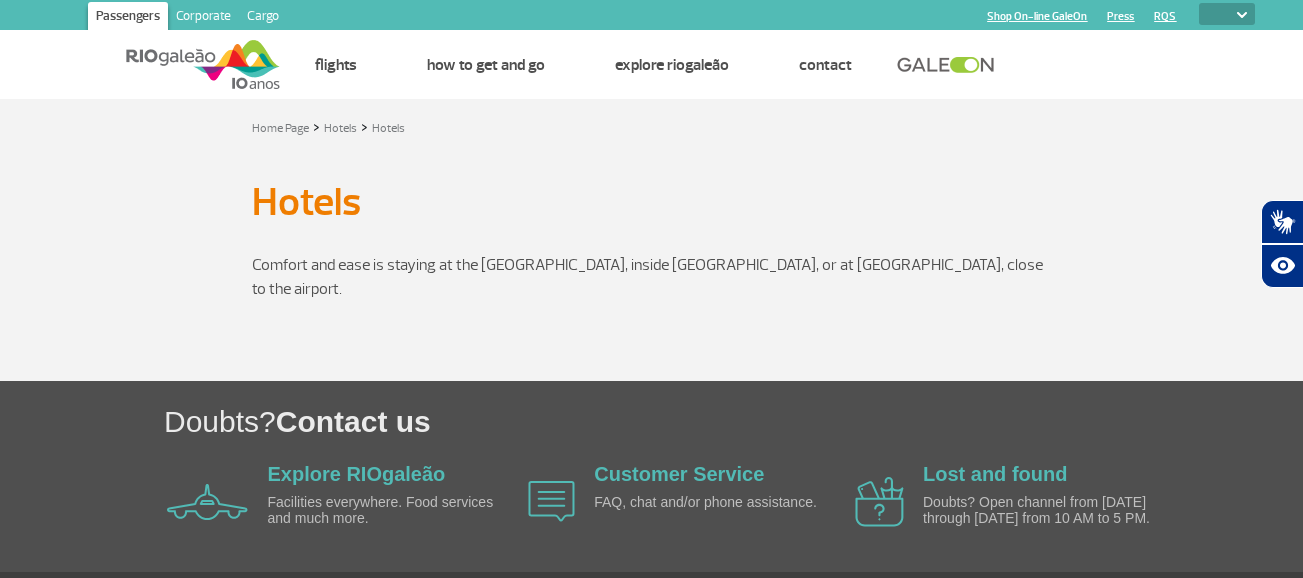 select 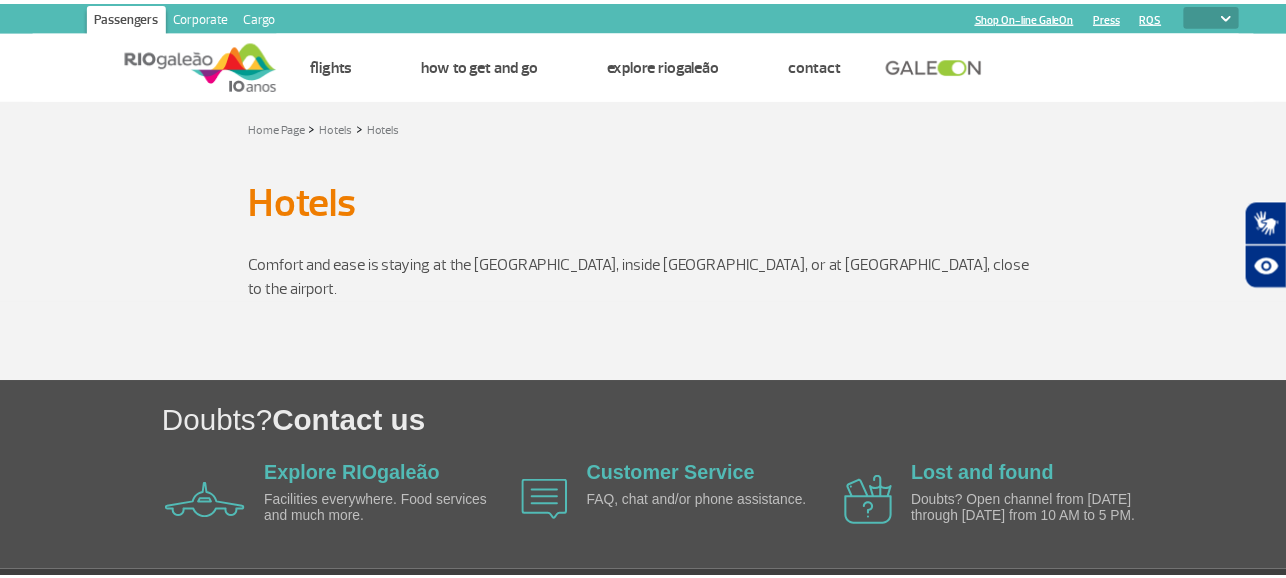 scroll, scrollTop: 0, scrollLeft: 0, axis: both 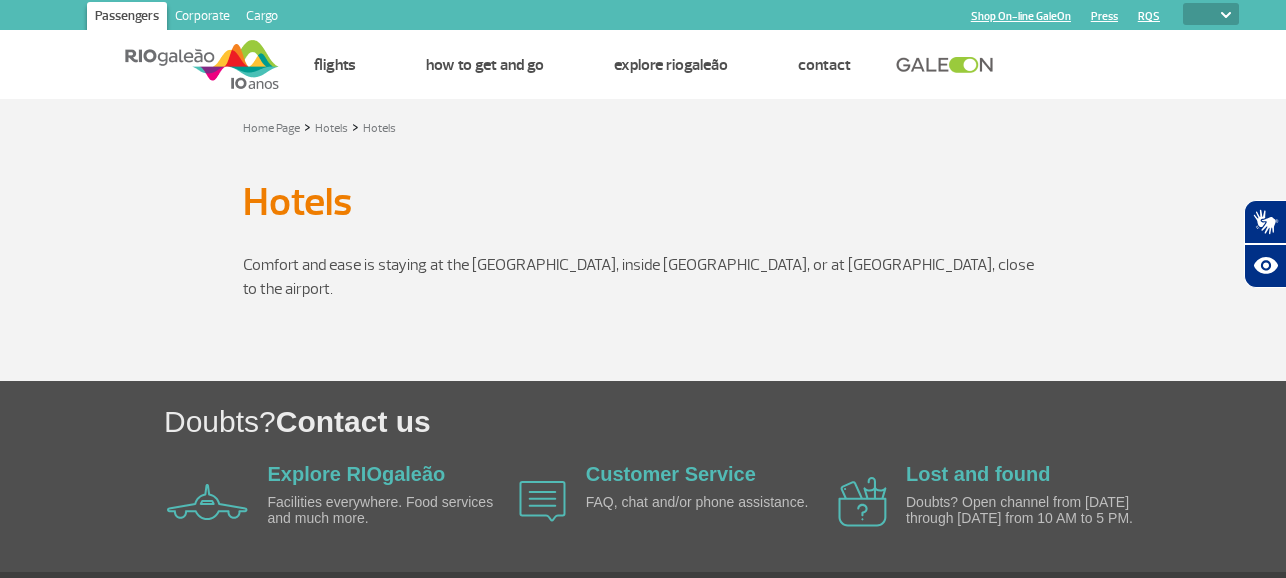 click on "Comfort and ease is staying at the [GEOGRAPHIC_DATA], inside [GEOGRAPHIC_DATA], or at [GEOGRAPHIC_DATA], close to the airport." at bounding box center [643, 277] 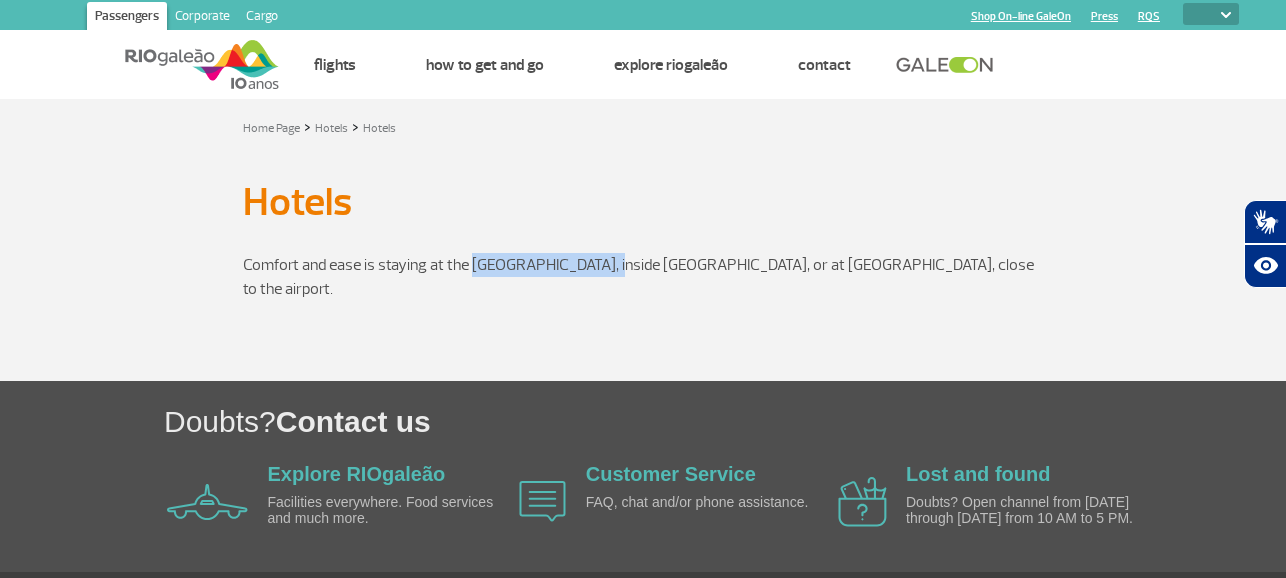 drag, startPoint x: 471, startPoint y: 262, endPoint x: 604, endPoint y: 267, distance: 133.09395 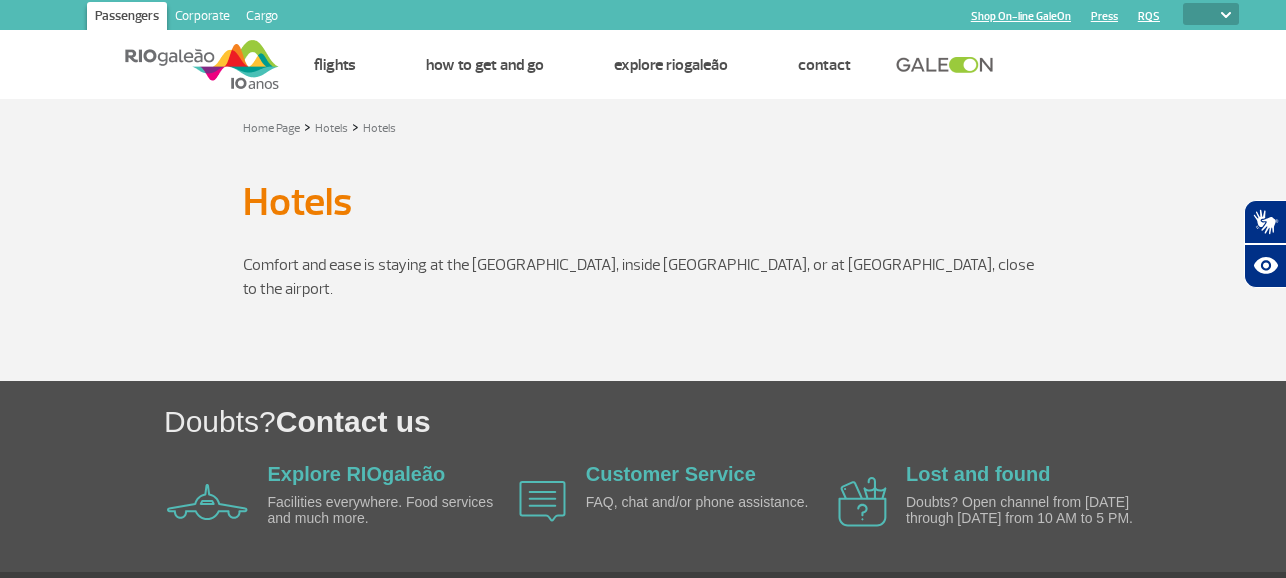 click on "Hotels" at bounding box center [643, 202] 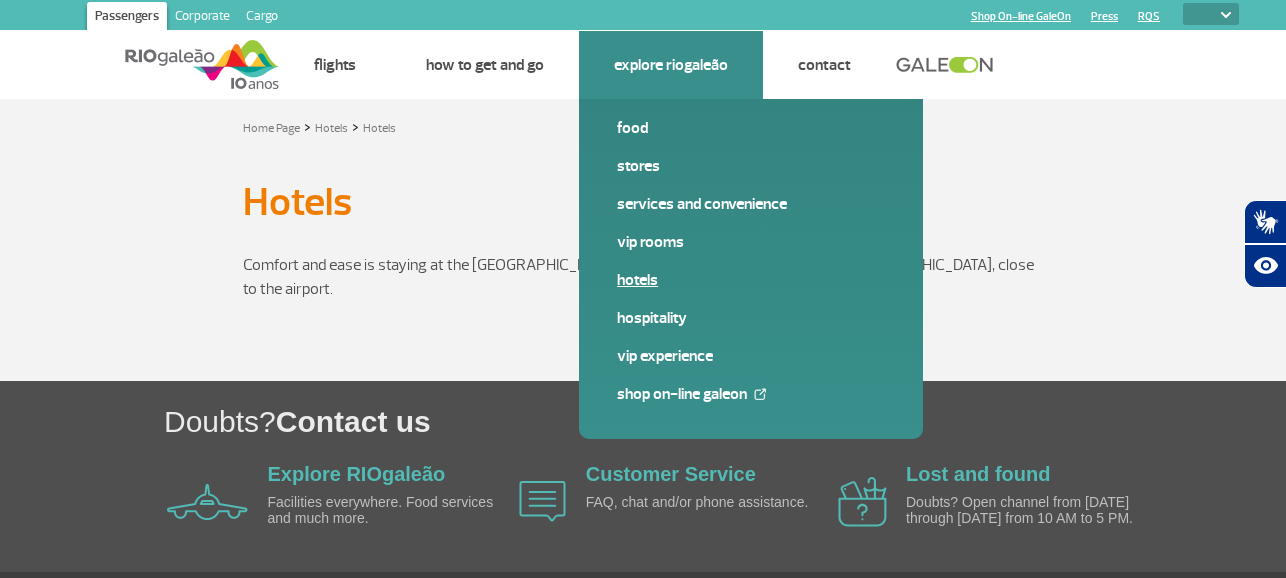 click on "Hotels" at bounding box center [751, 280] 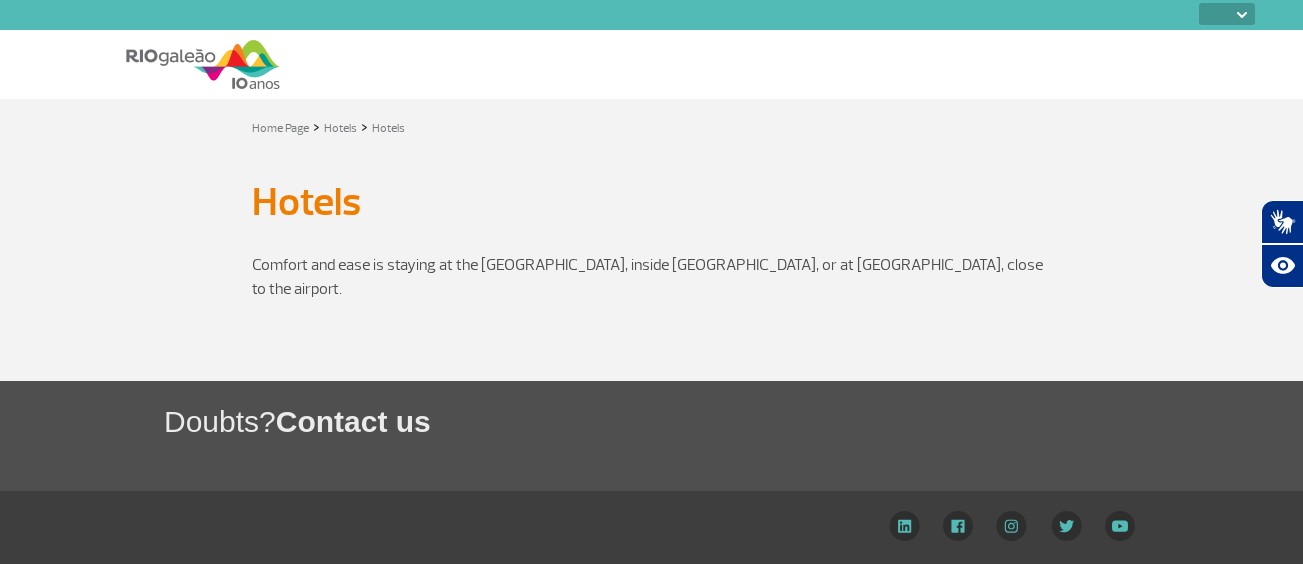 select 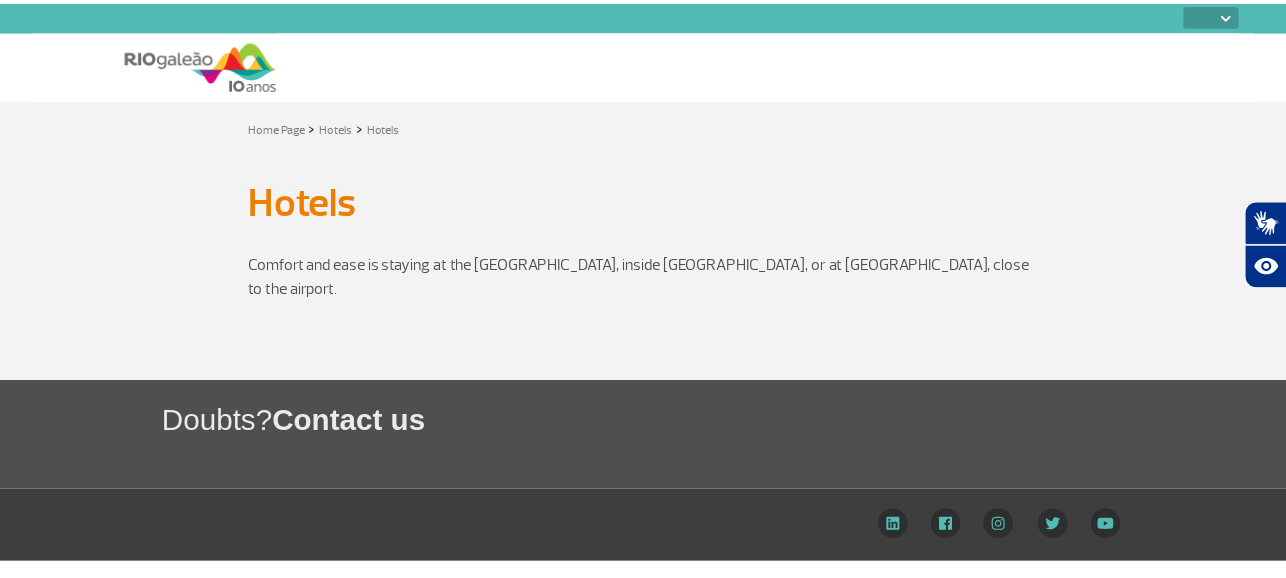 scroll, scrollTop: 0, scrollLeft: 0, axis: both 